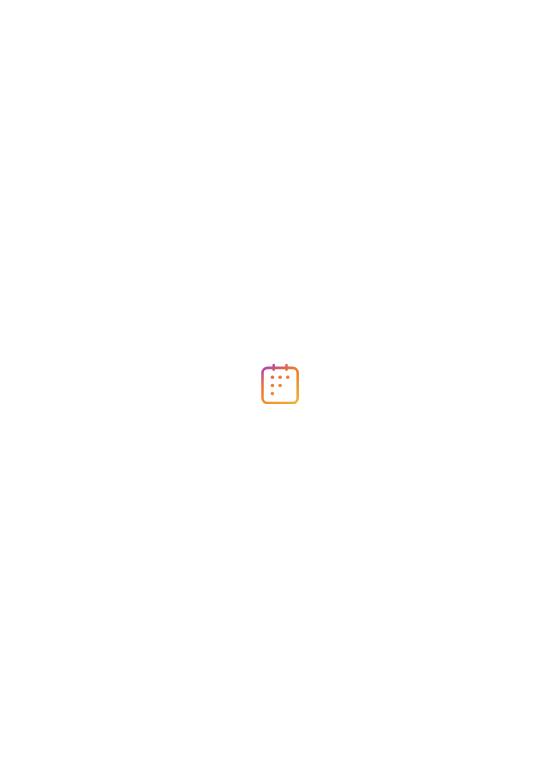 scroll, scrollTop: 0, scrollLeft: 0, axis: both 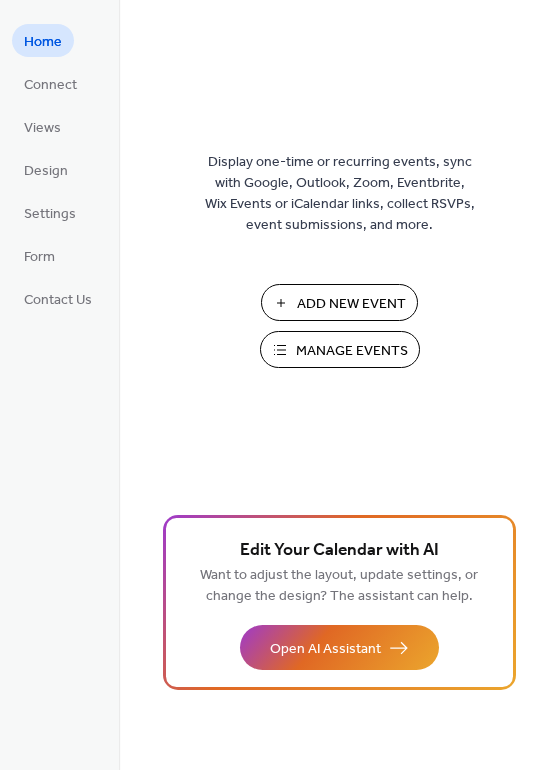 click on "Add New Event" at bounding box center (351, 304) 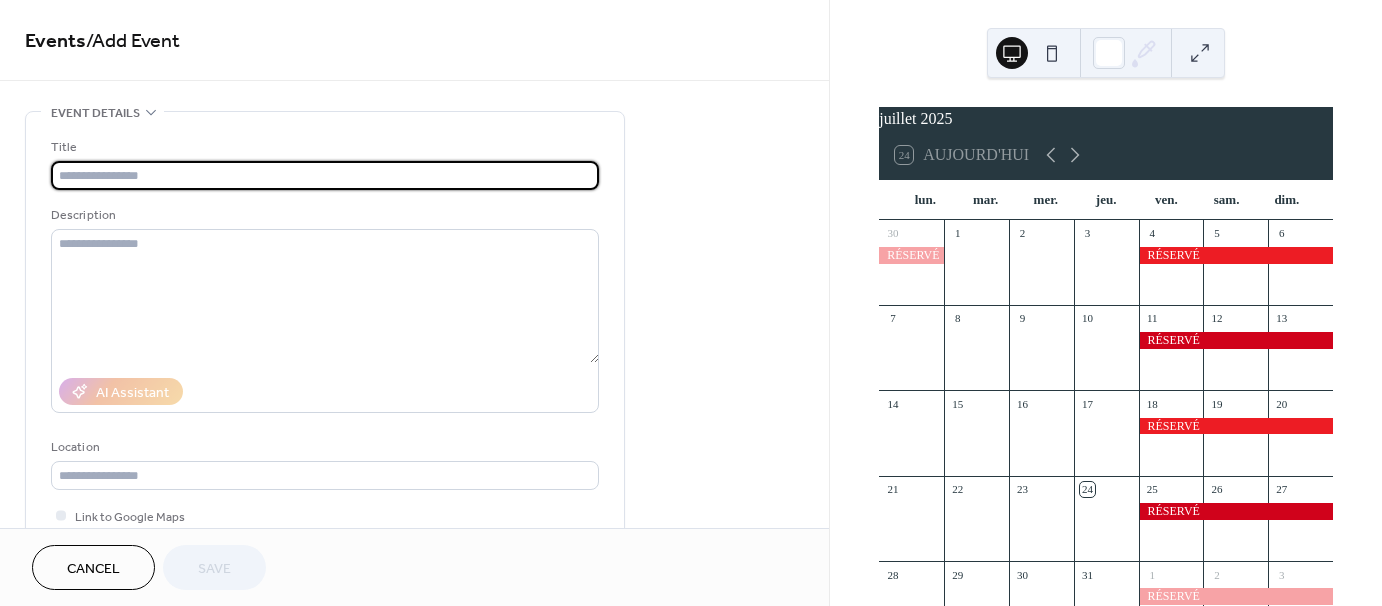 scroll, scrollTop: 0, scrollLeft: 0, axis: both 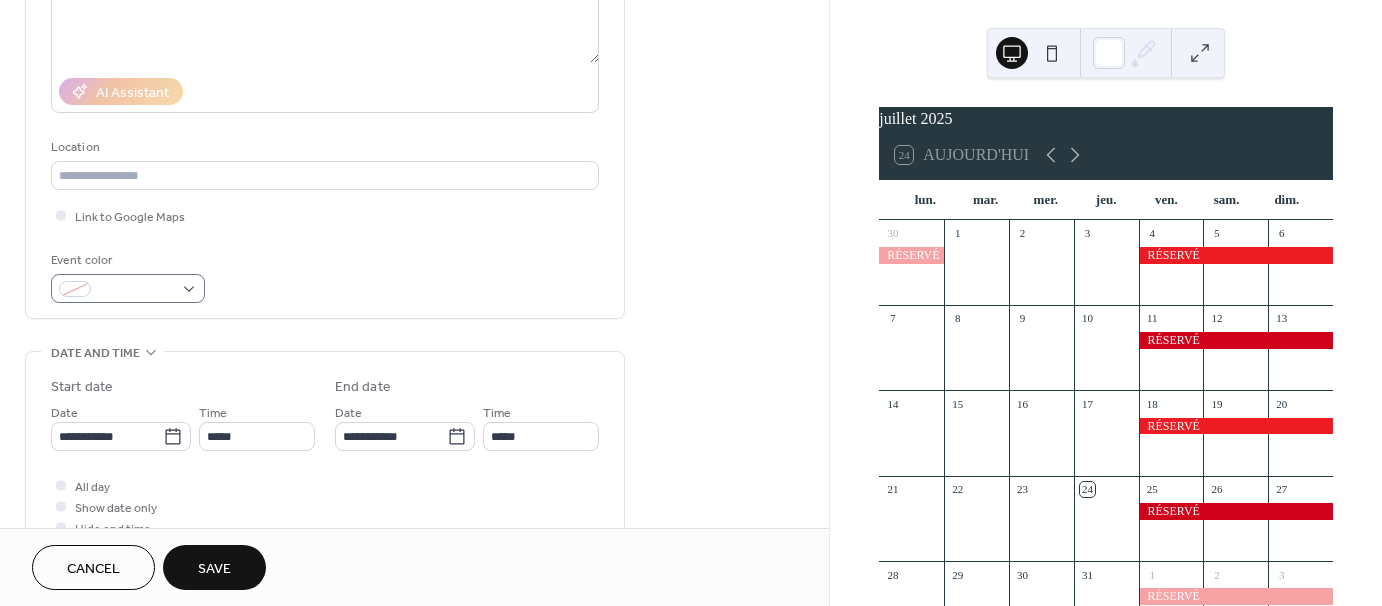 type on "*******" 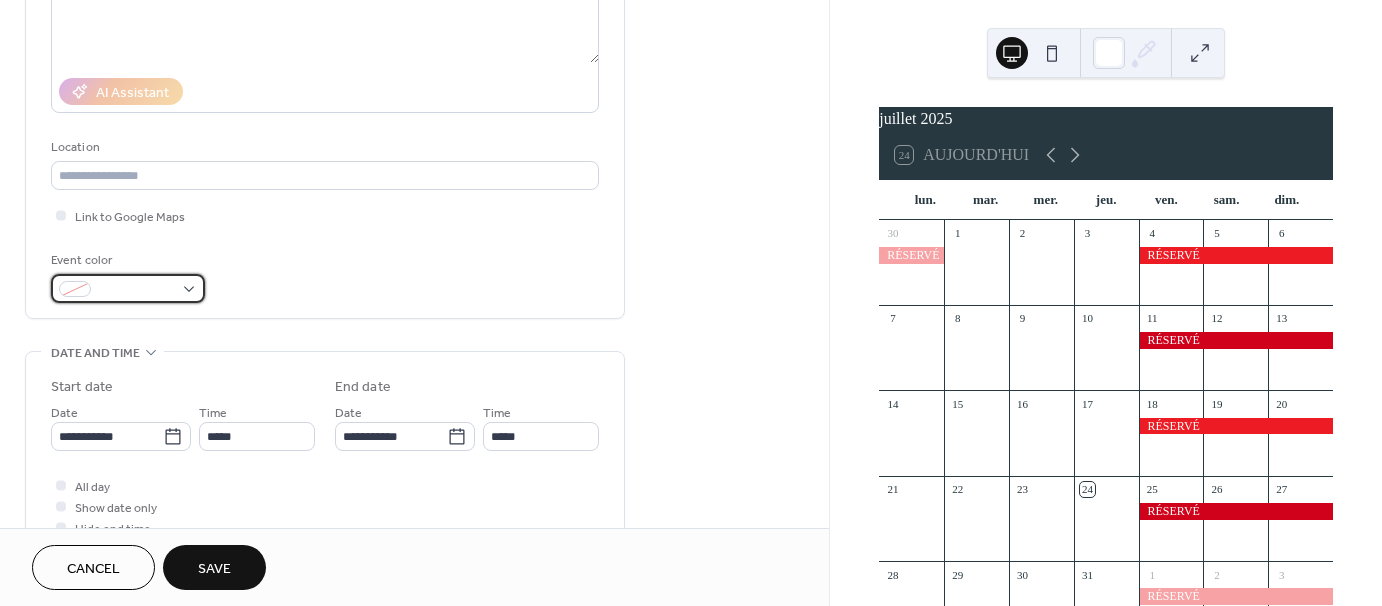 click at bounding box center (128, 288) 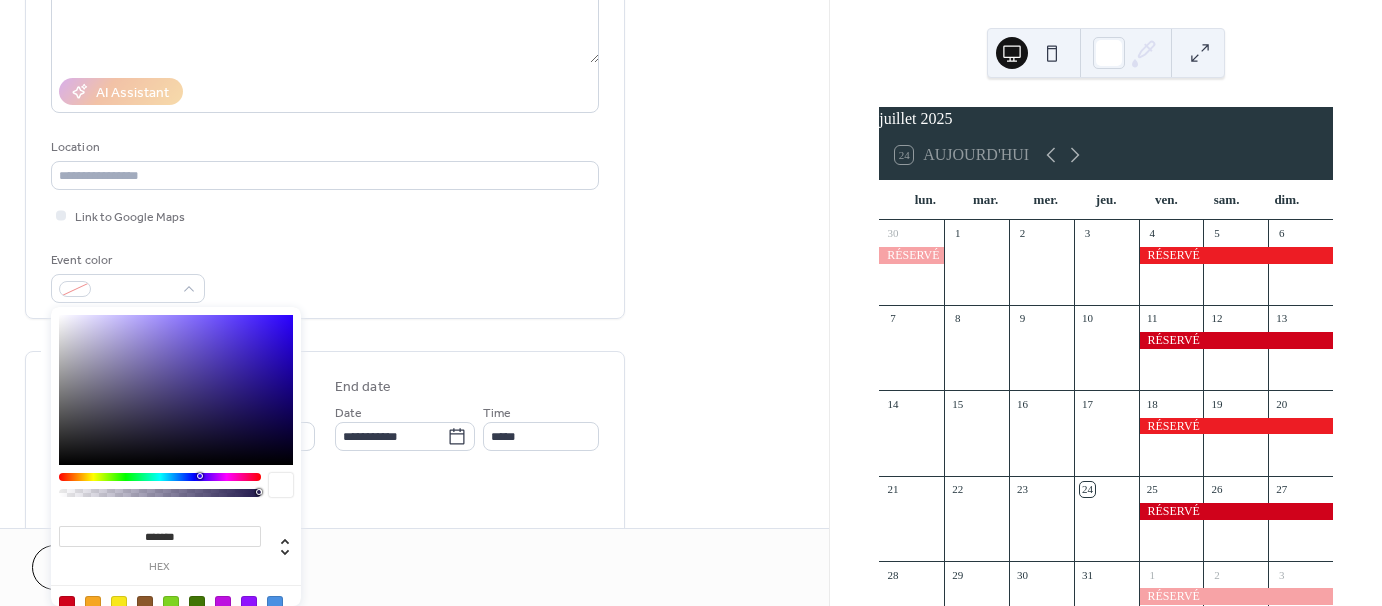 click at bounding box center (67, 604) 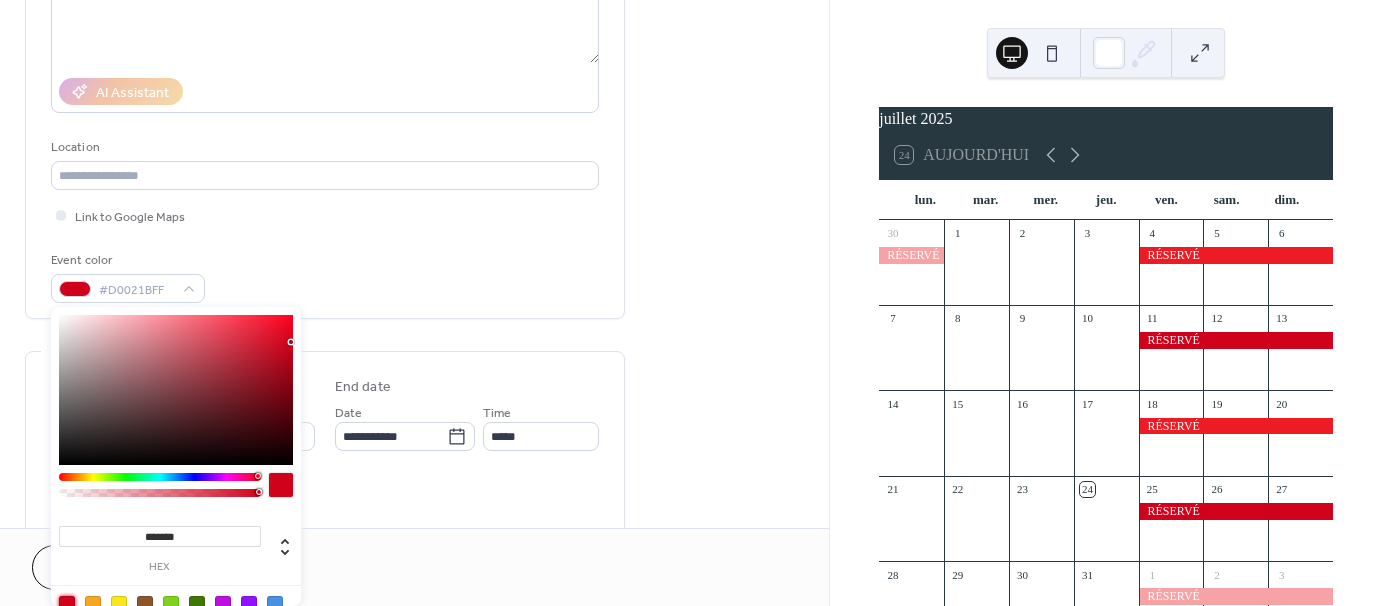 click on "**********" at bounding box center [414, 420] 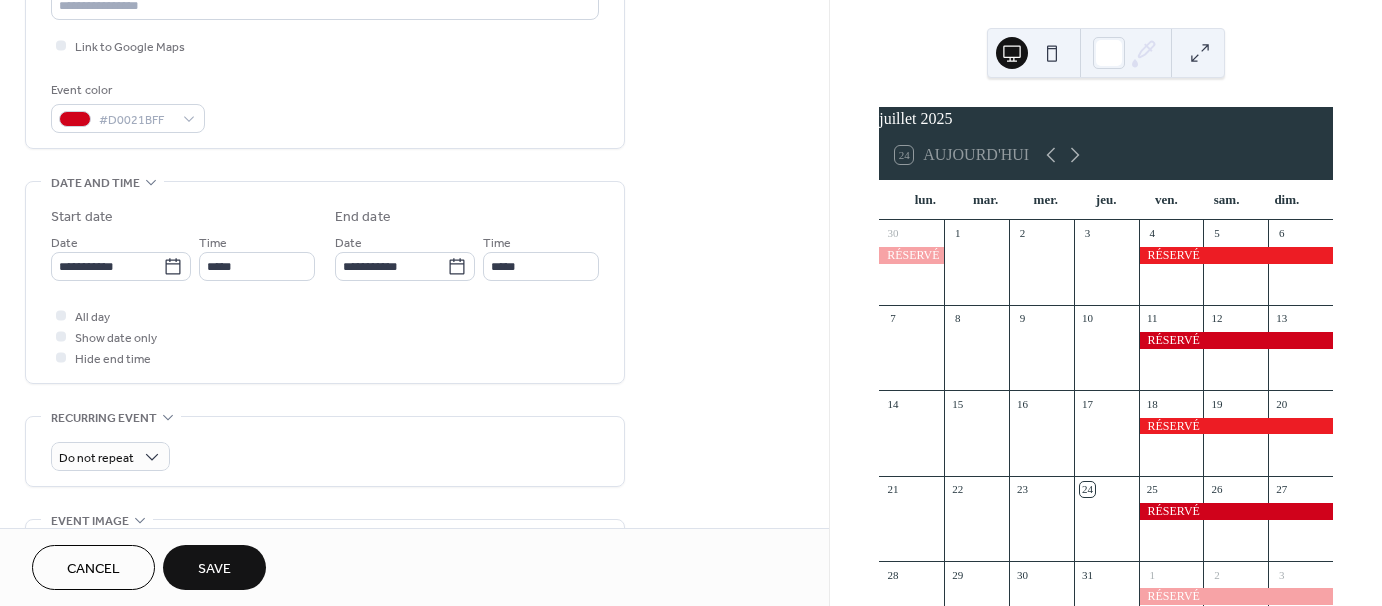 scroll, scrollTop: 600, scrollLeft: 0, axis: vertical 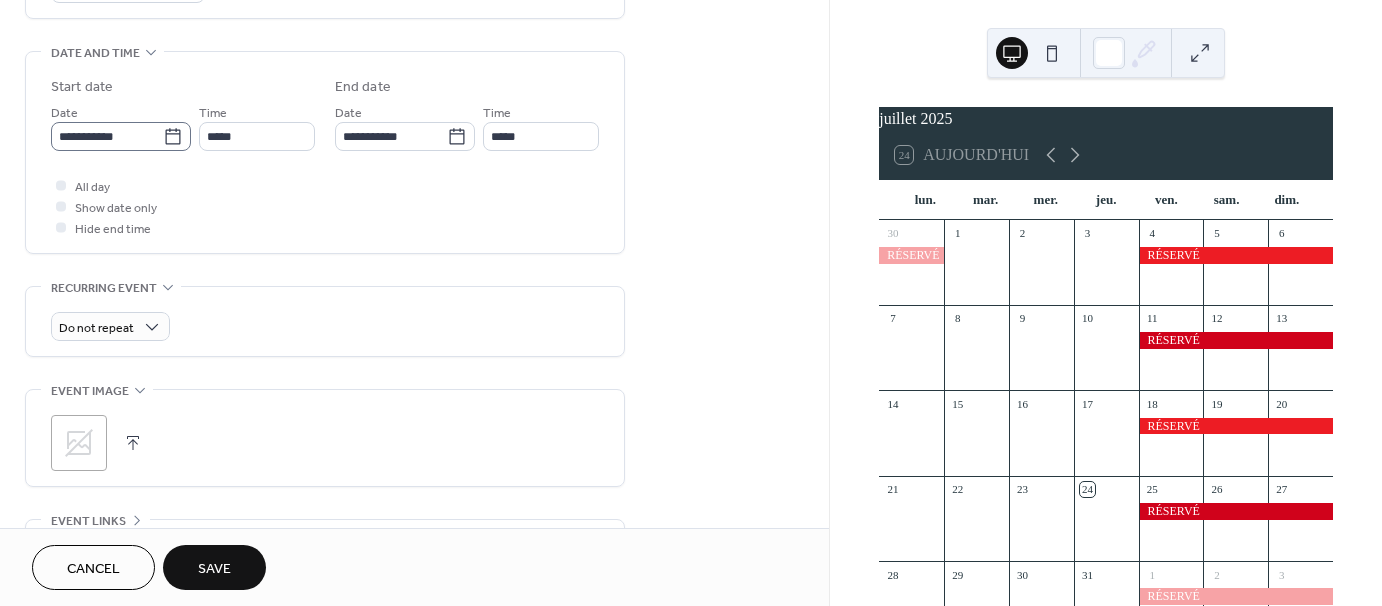 click 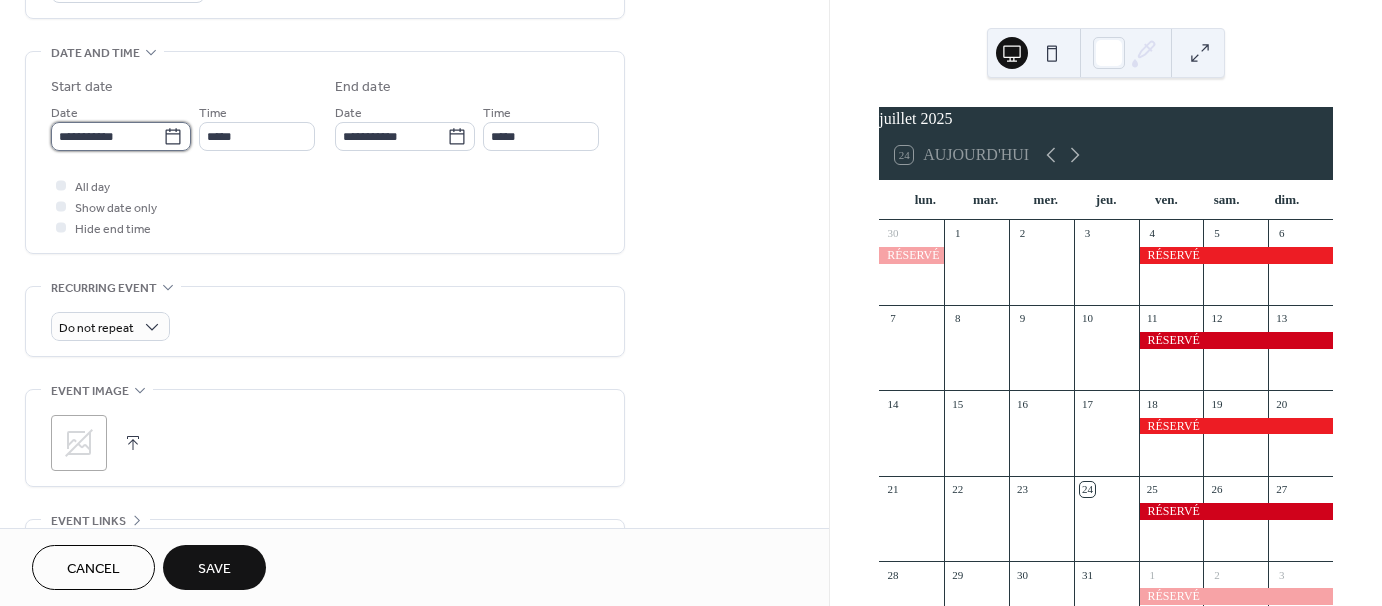click on "**********" at bounding box center (107, 136) 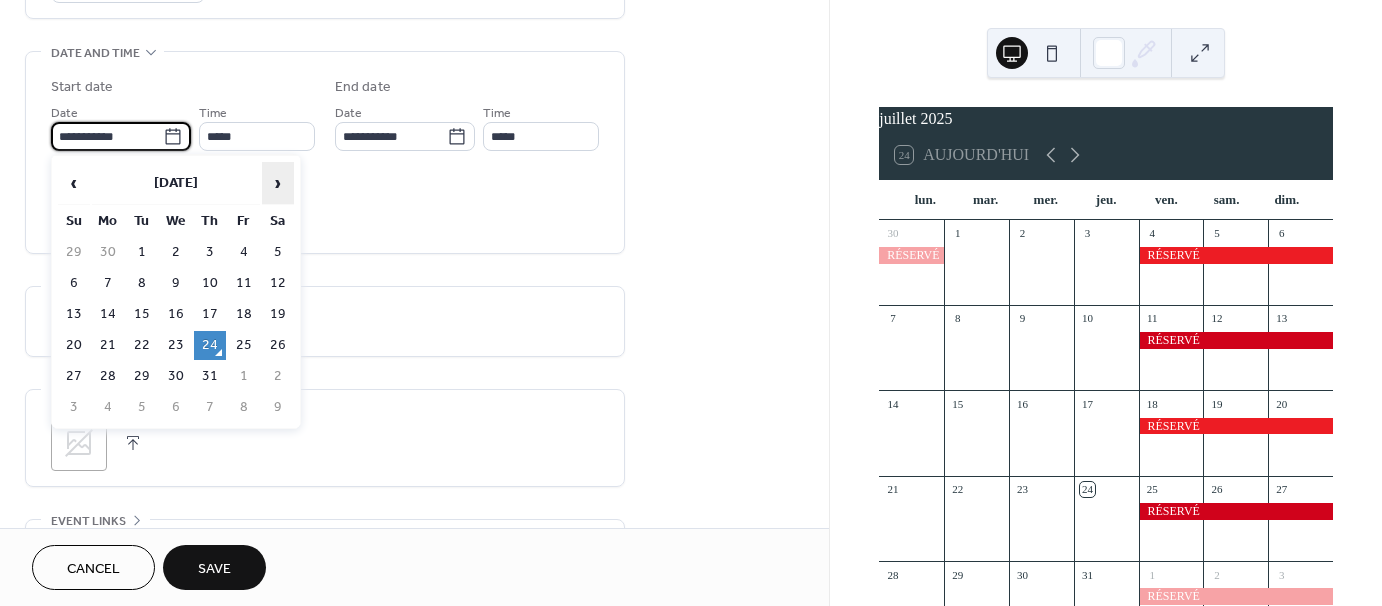 click on "›" at bounding box center [278, 183] 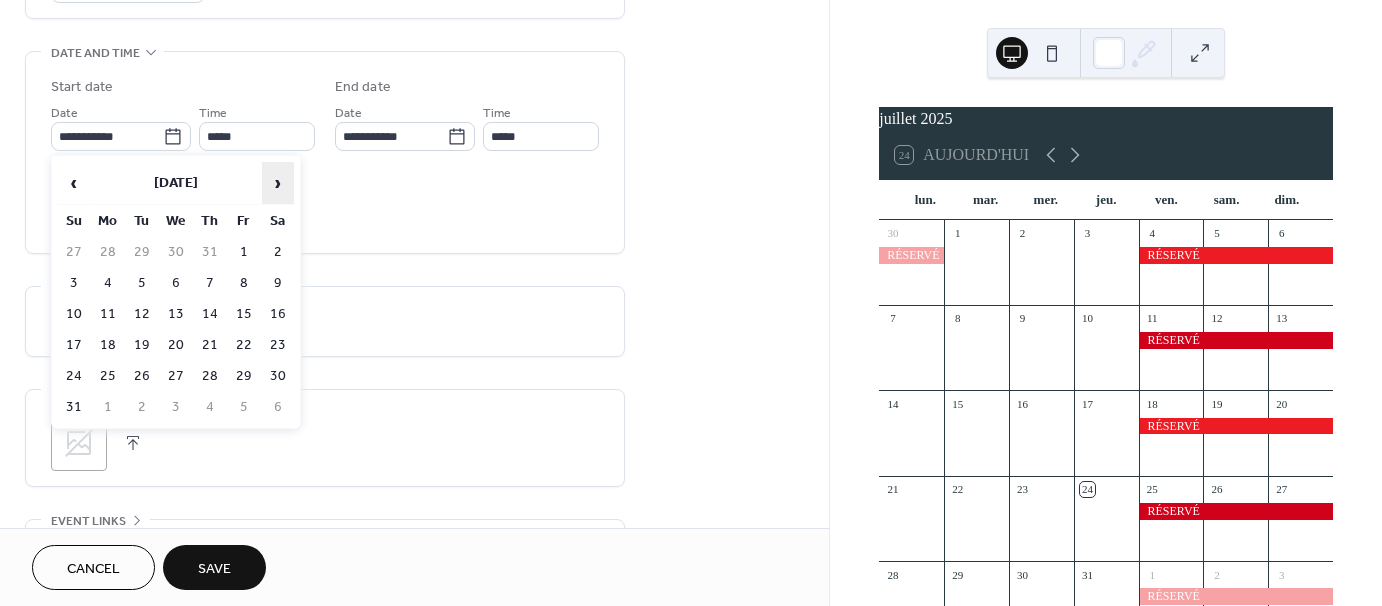 click on "›" at bounding box center [278, 183] 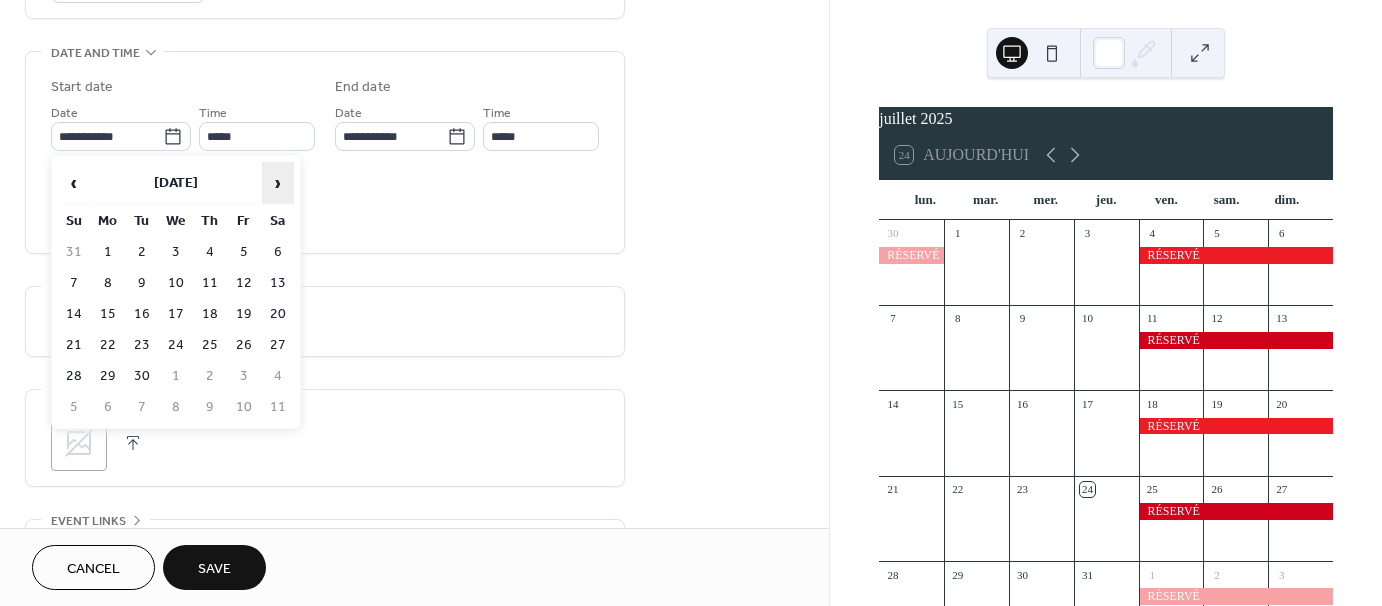 click on "›" at bounding box center [278, 183] 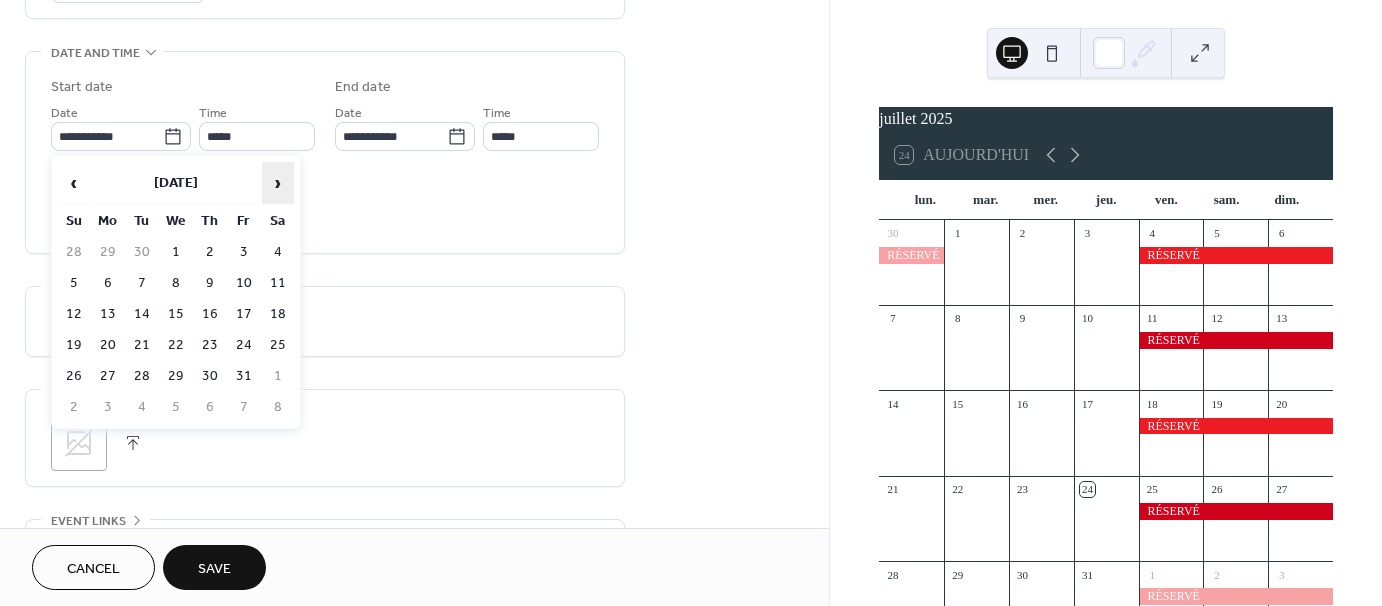 click on "›" at bounding box center [278, 183] 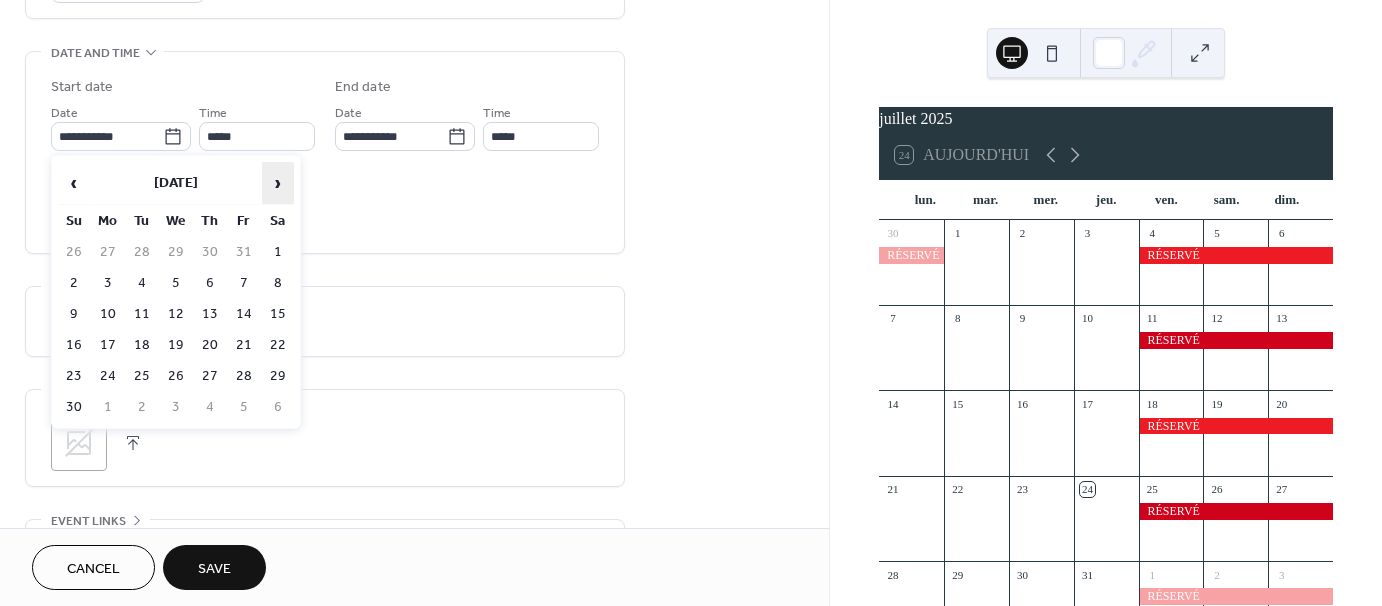 click on "›" at bounding box center (278, 183) 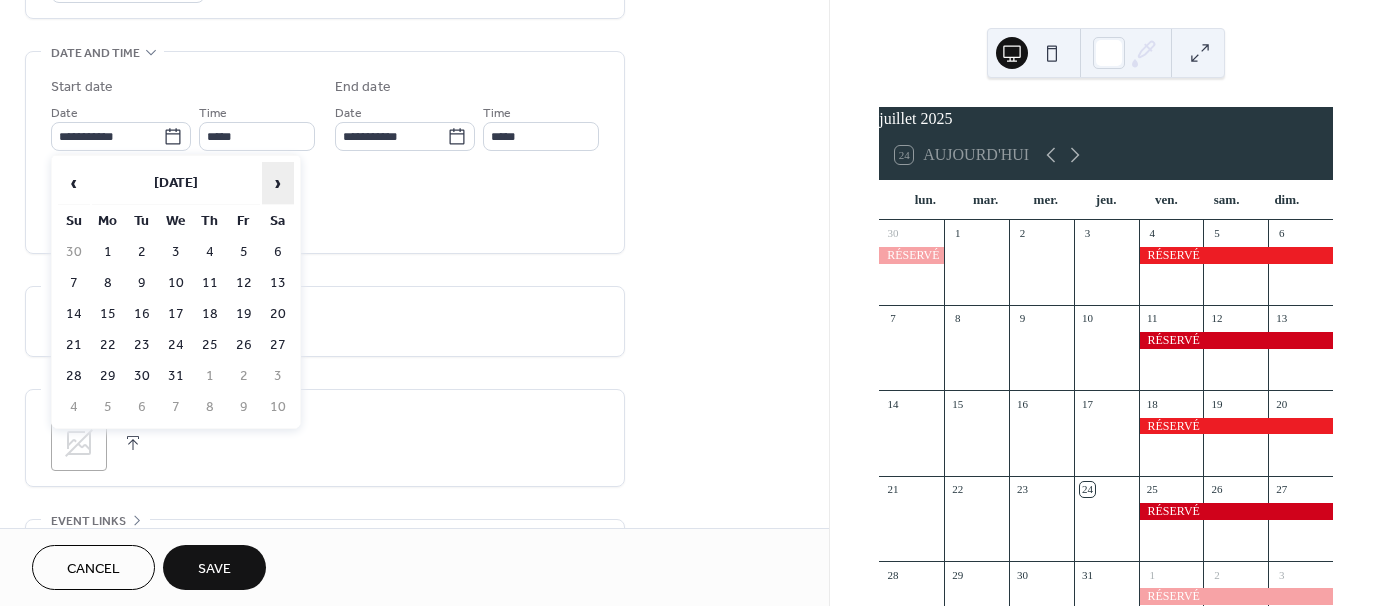 click on "›" at bounding box center [278, 183] 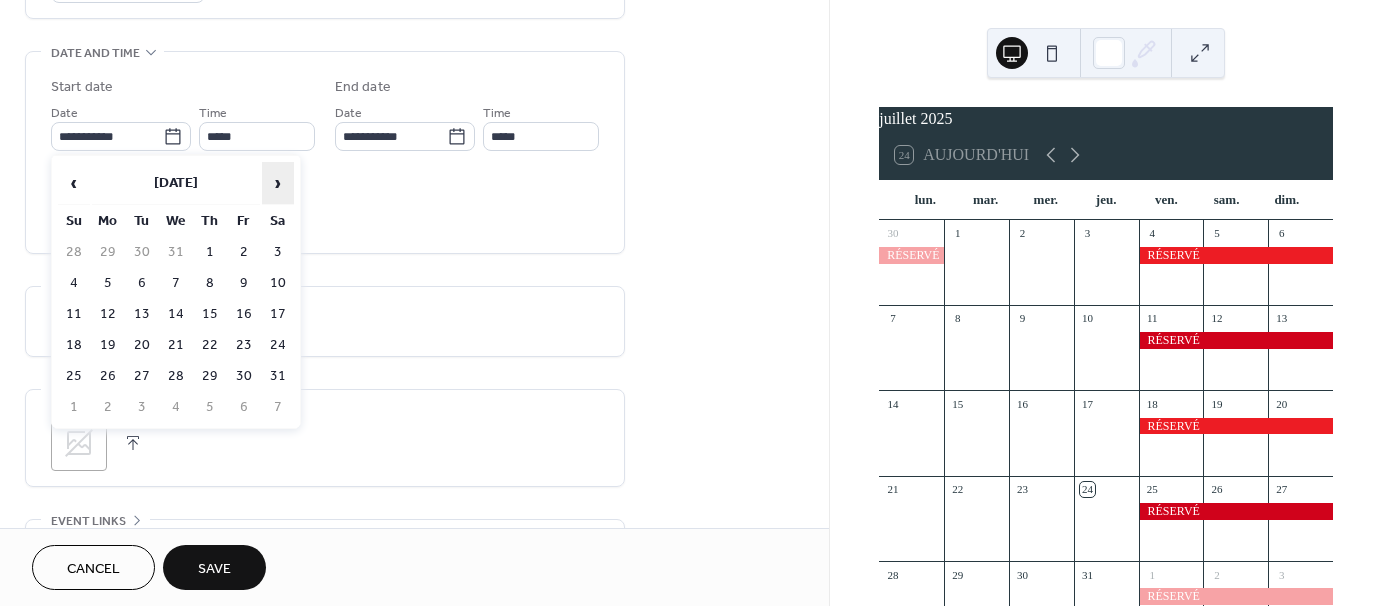 click on "›" at bounding box center (278, 183) 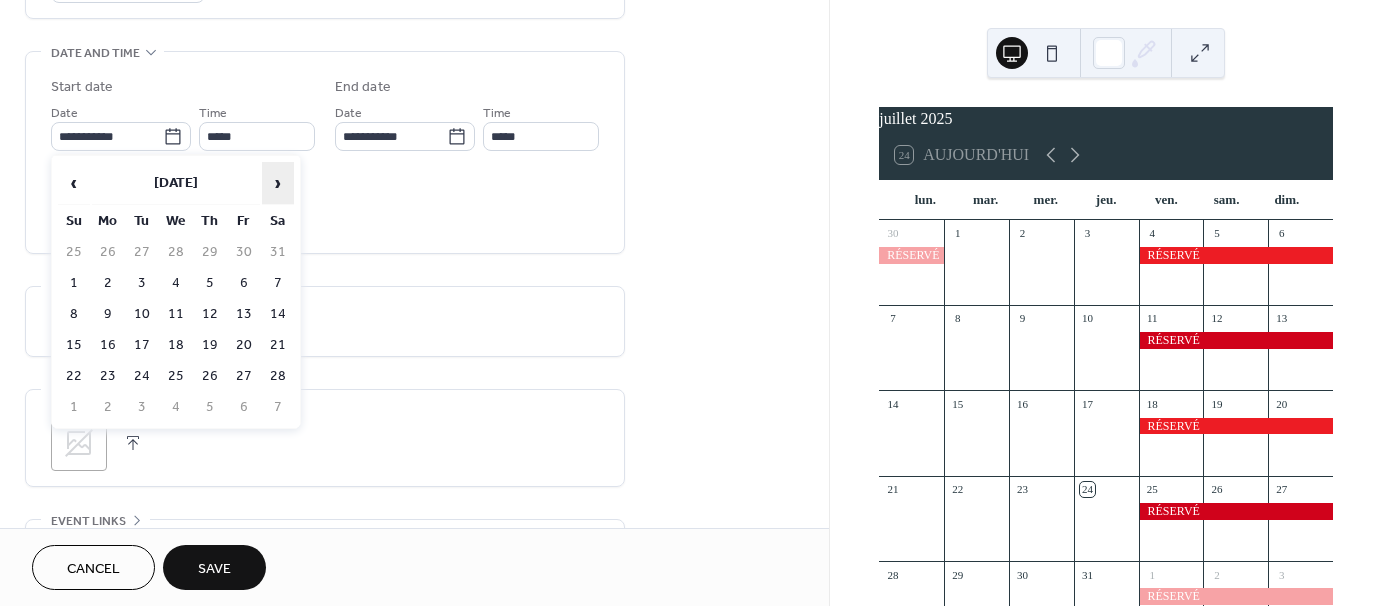 click on "›" at bounding box center (278, 183) 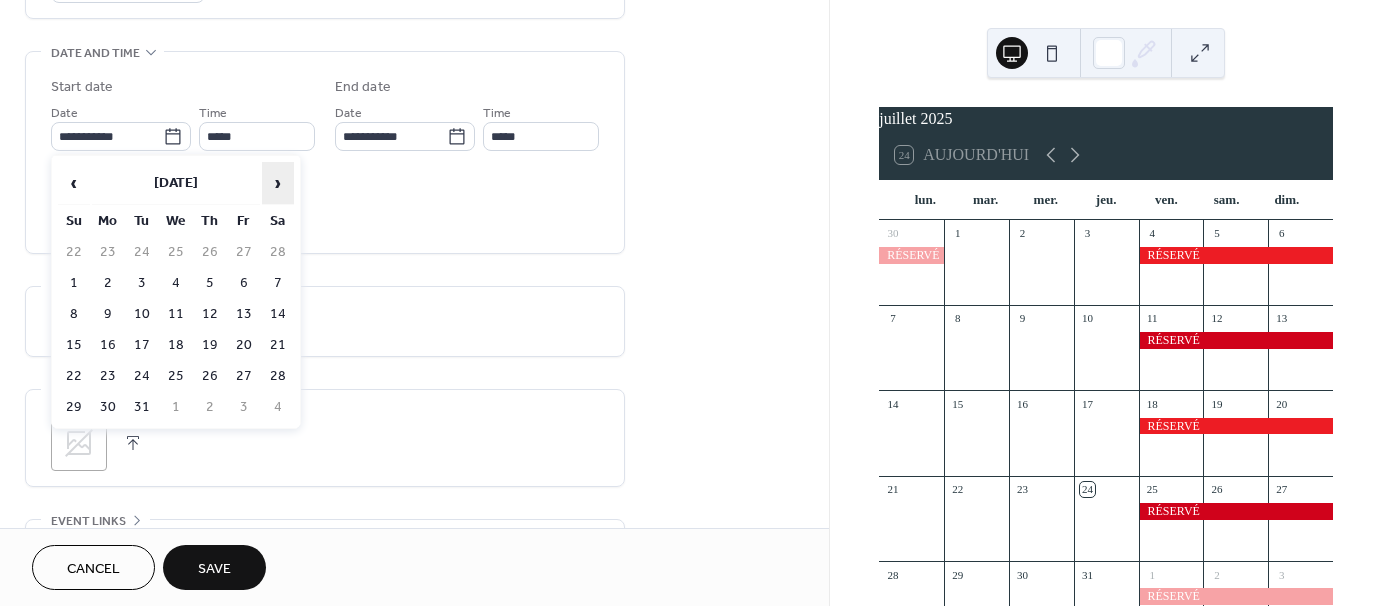 click on "›" at bounding box center [278, 183] 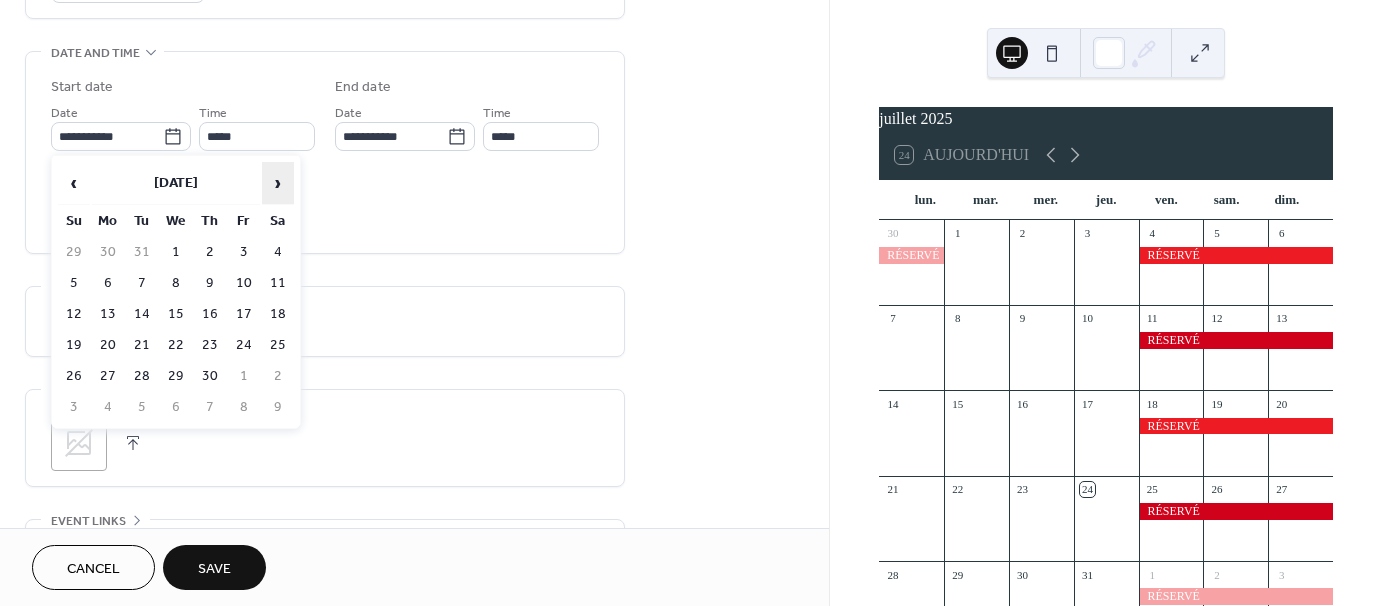 click on "›" at bounding box center (278, 183) 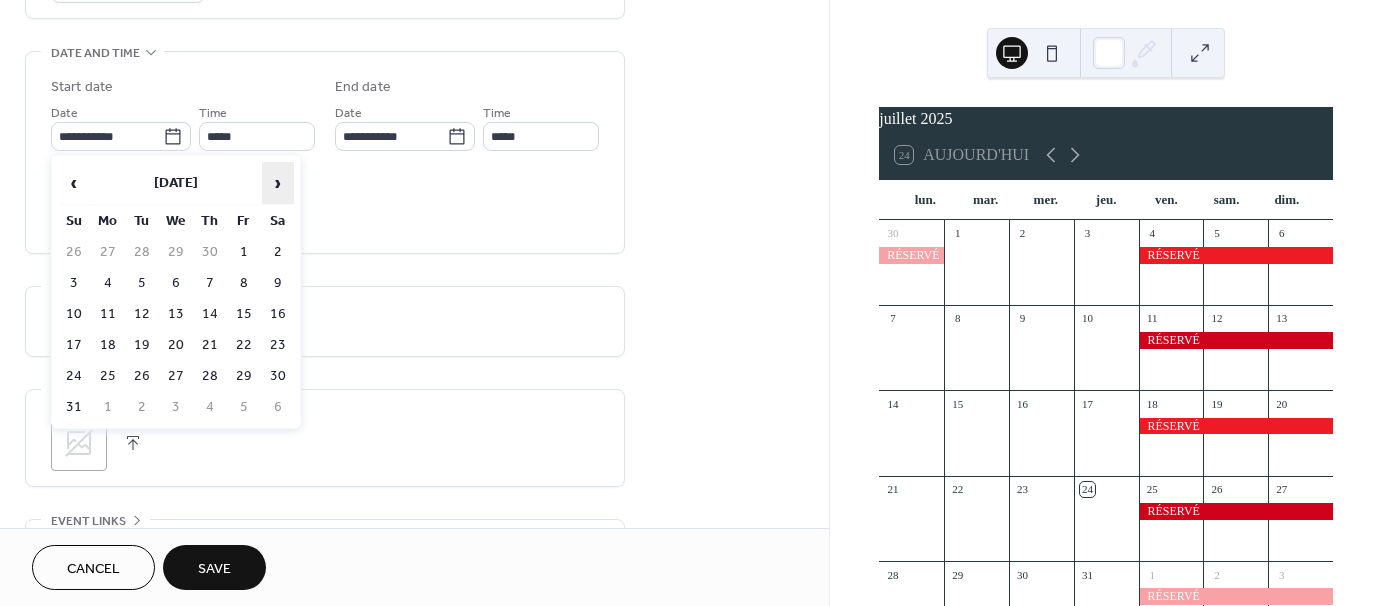 click on "›" at bounding box center (278, 183) 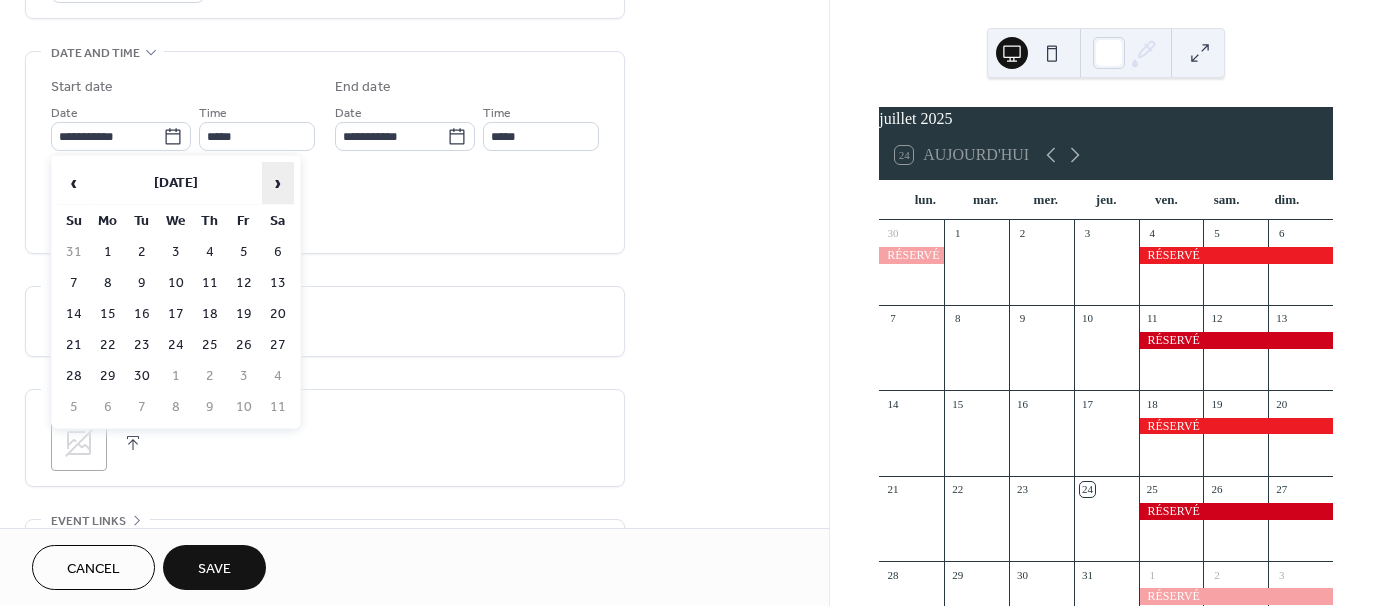 click on "›" at bounding box center (278, 183) 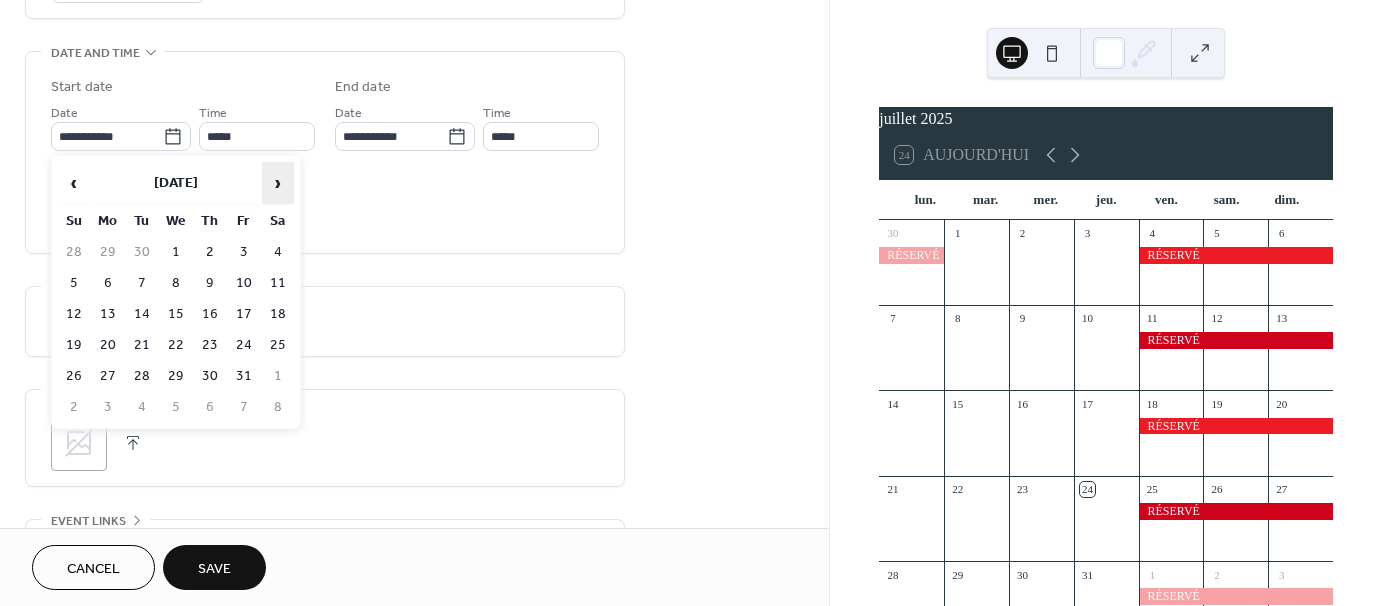 click on "›" at bounding box center [278, 183] 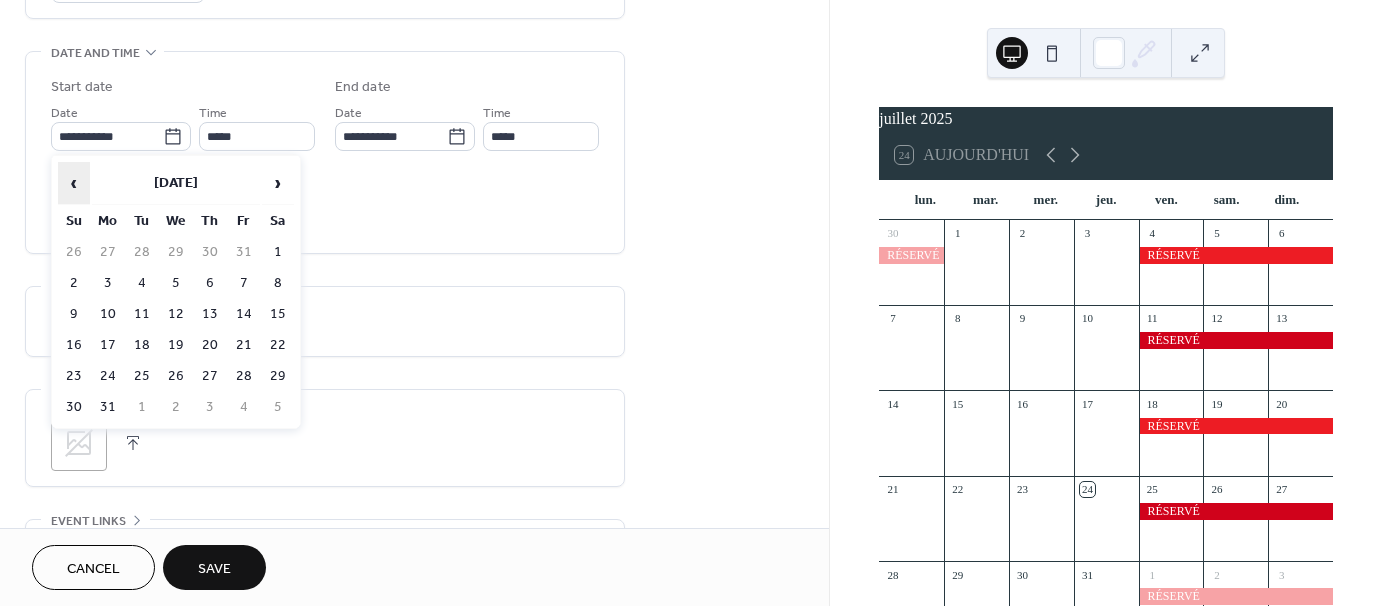 click on "‹" at bounding box center [74, 183] 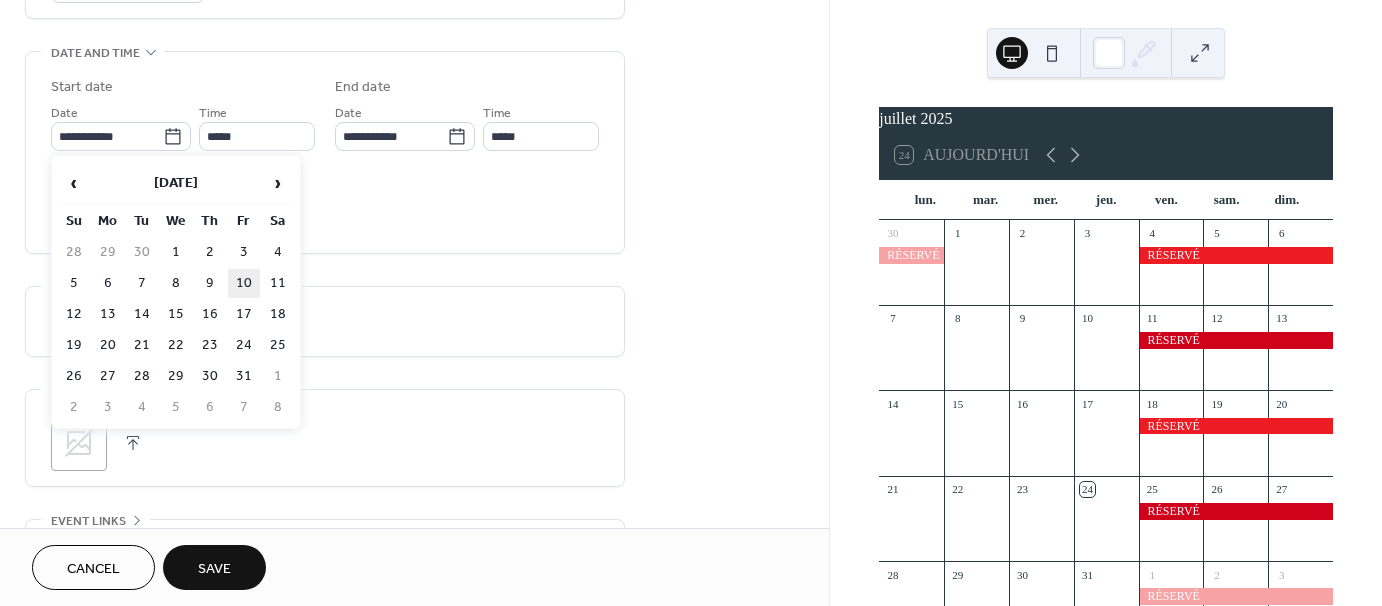 click on "10" at bounding box center (244, 283) 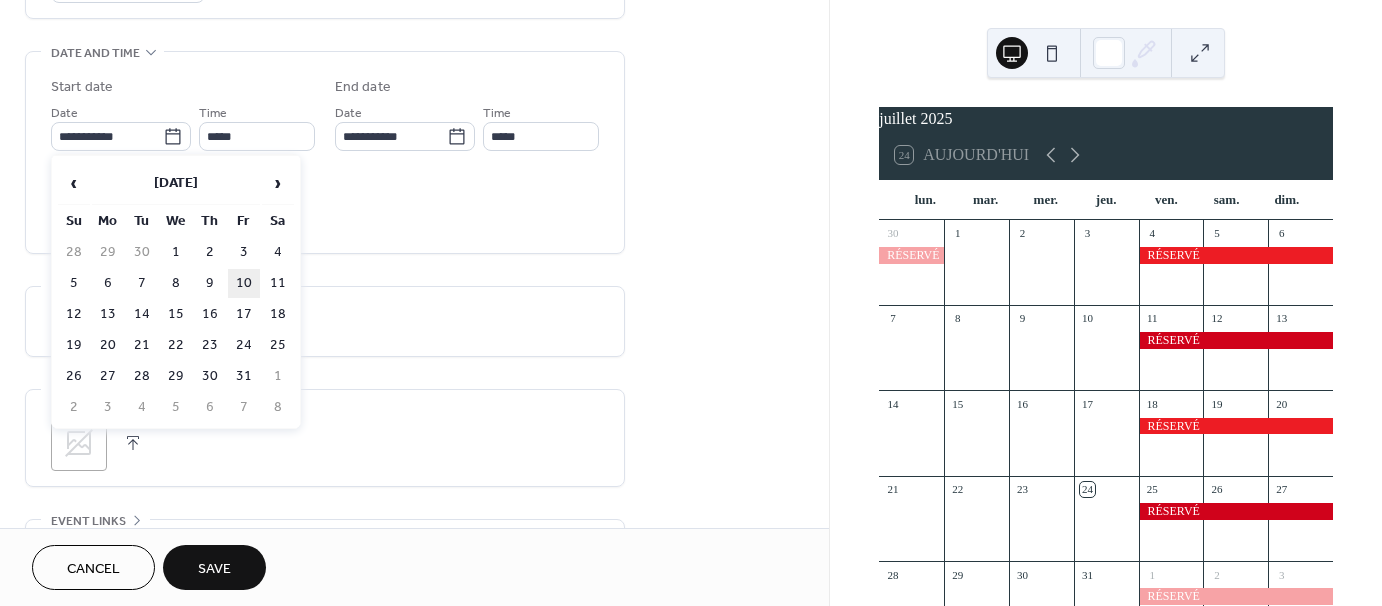 type on "**********" 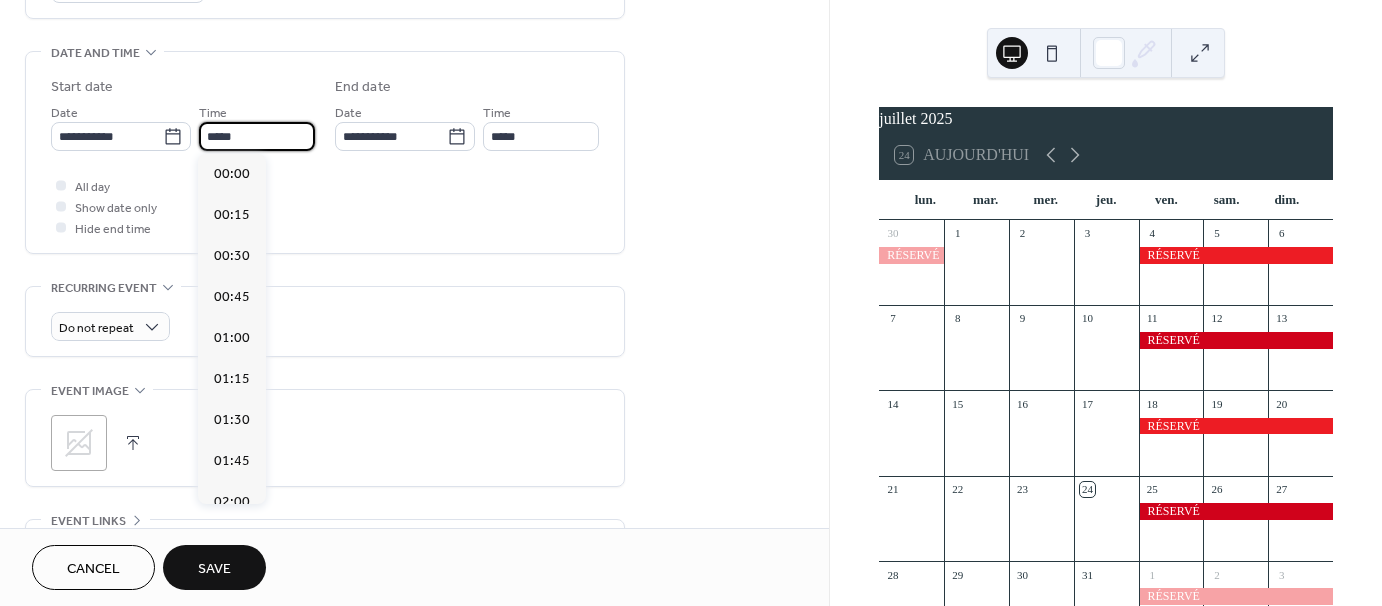 click on "*****" at bounding box center (257, 136) 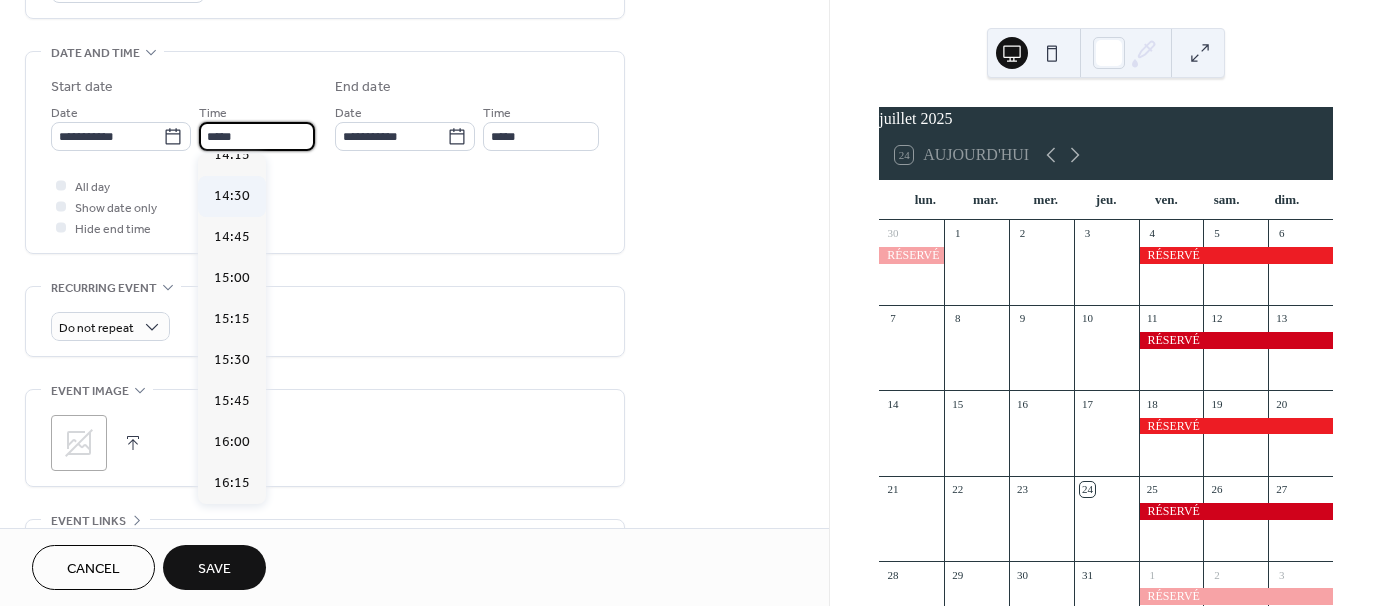 scroll, scrollTop: 2368, scrollLeft: 0, axis: vertical 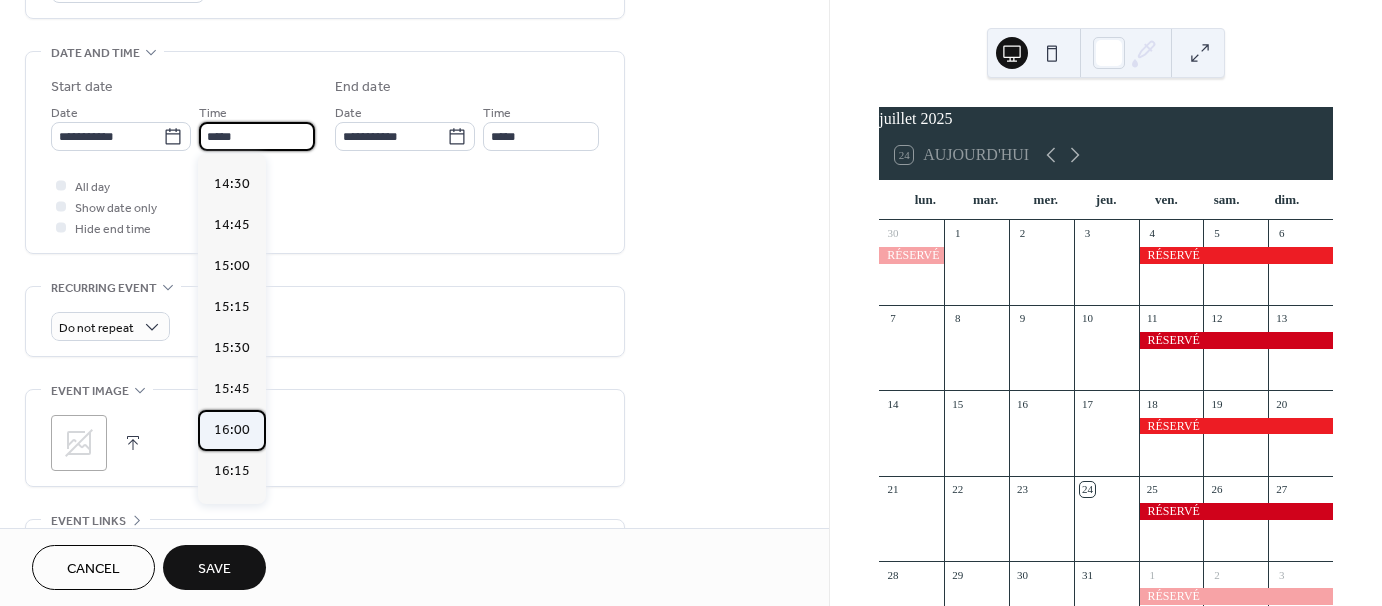 click on "16:00" at bounding box center (232, 430) 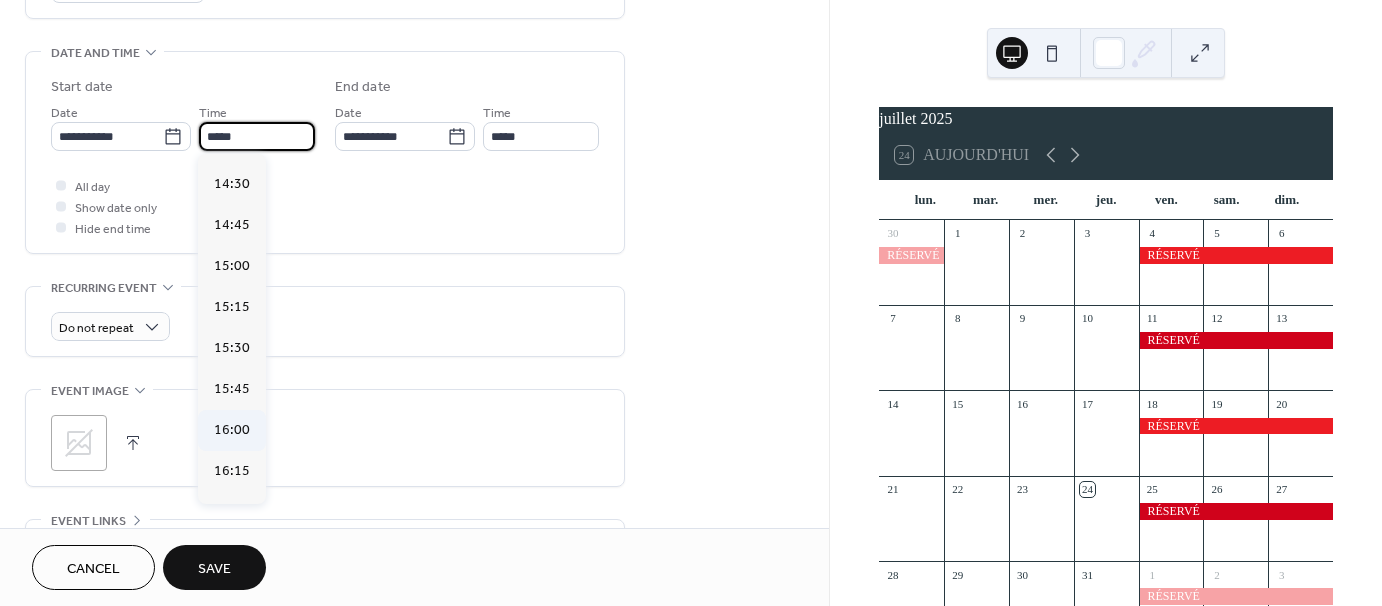 type on "*****" 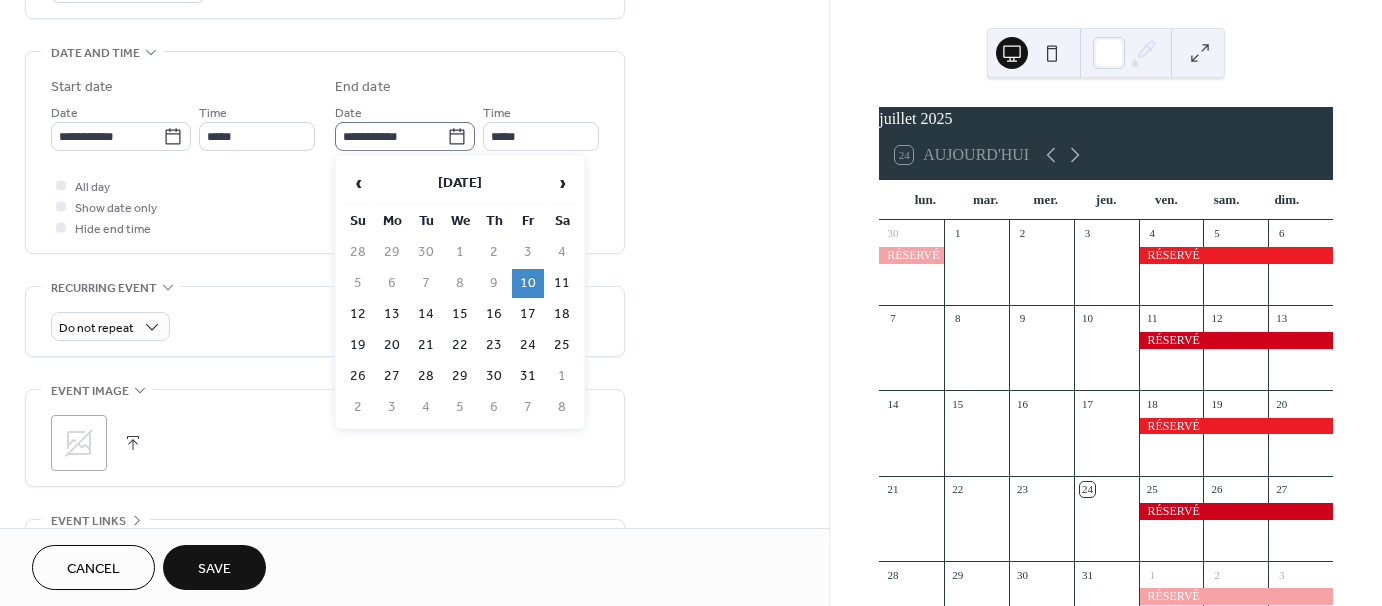 click 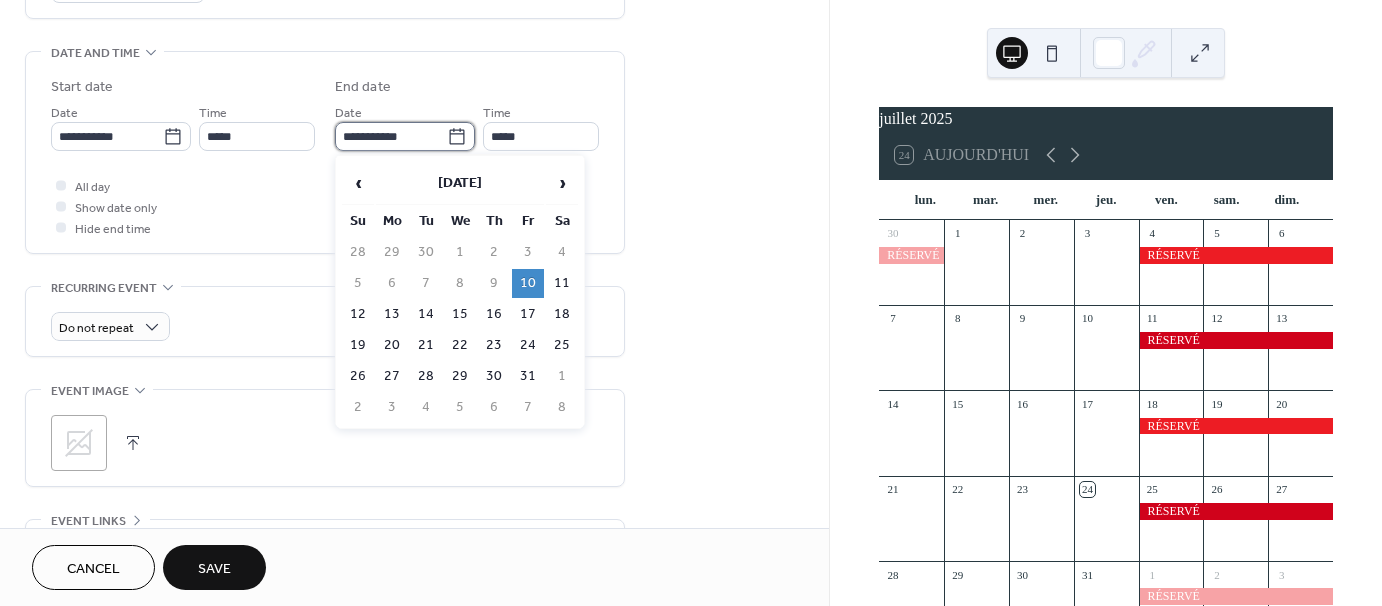 click on "**********" at bounding box center [391, 136] 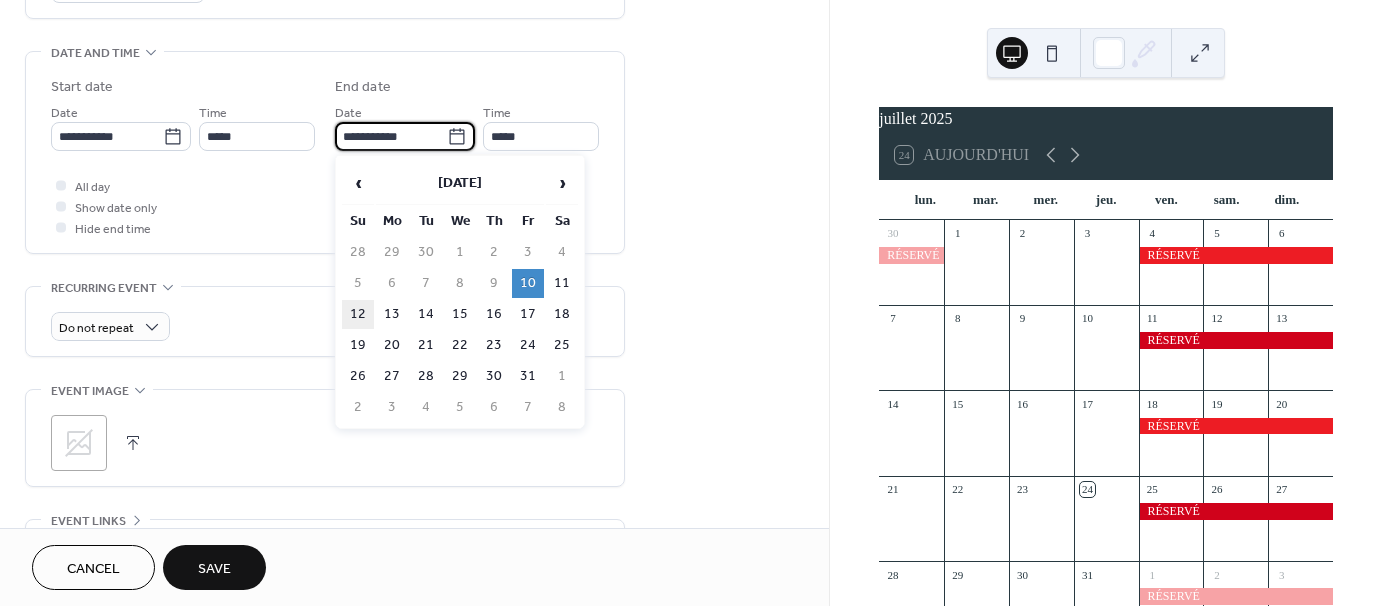 click on "12" at bounding box center (358, 314) 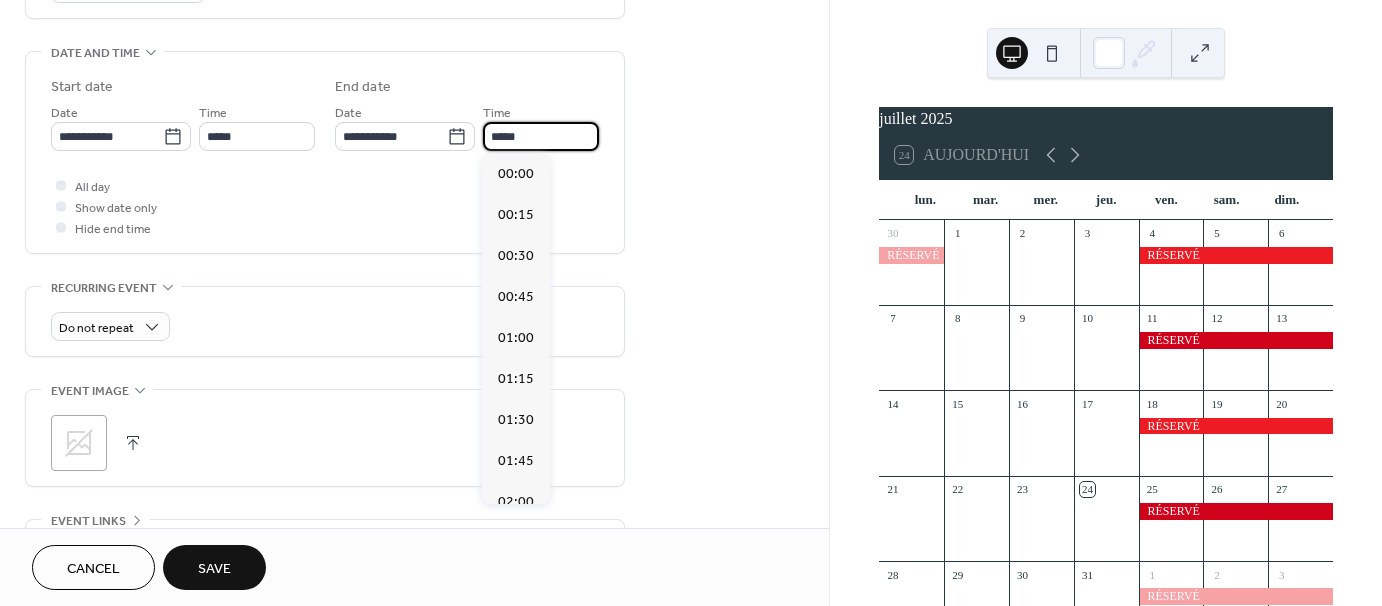 click on "*****" at bounding box center (541, 136) 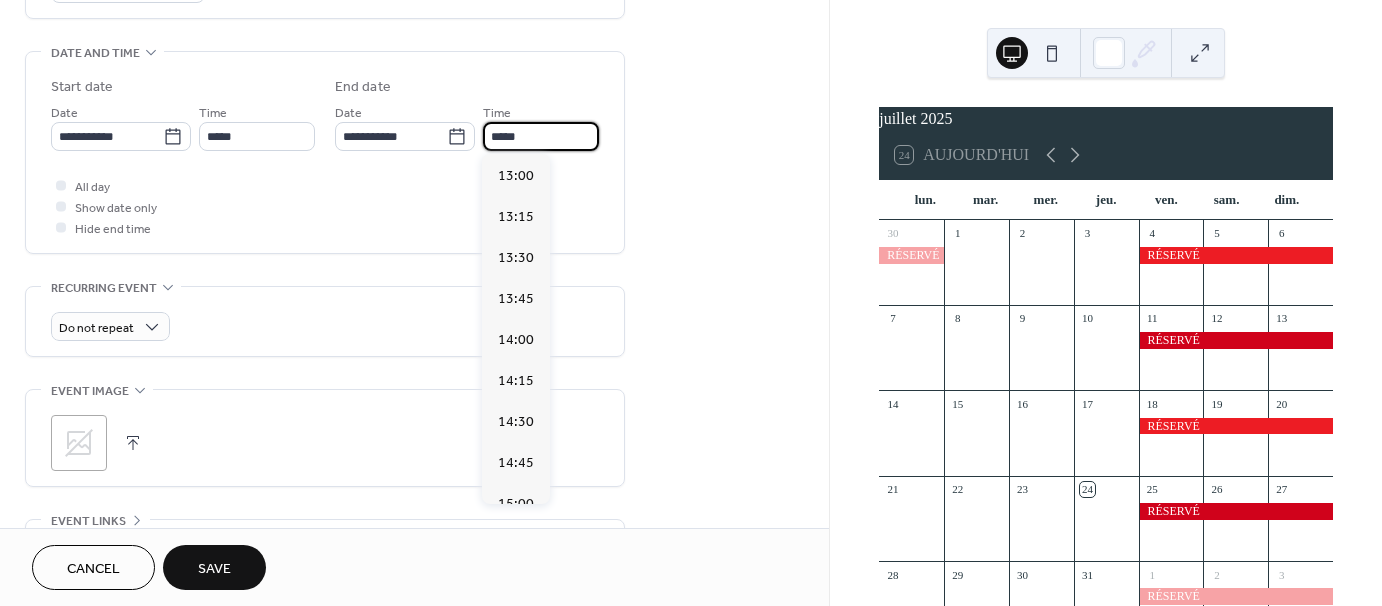 scroll, scrollTop: 2088, scrollLeft: 0, axis: vertical 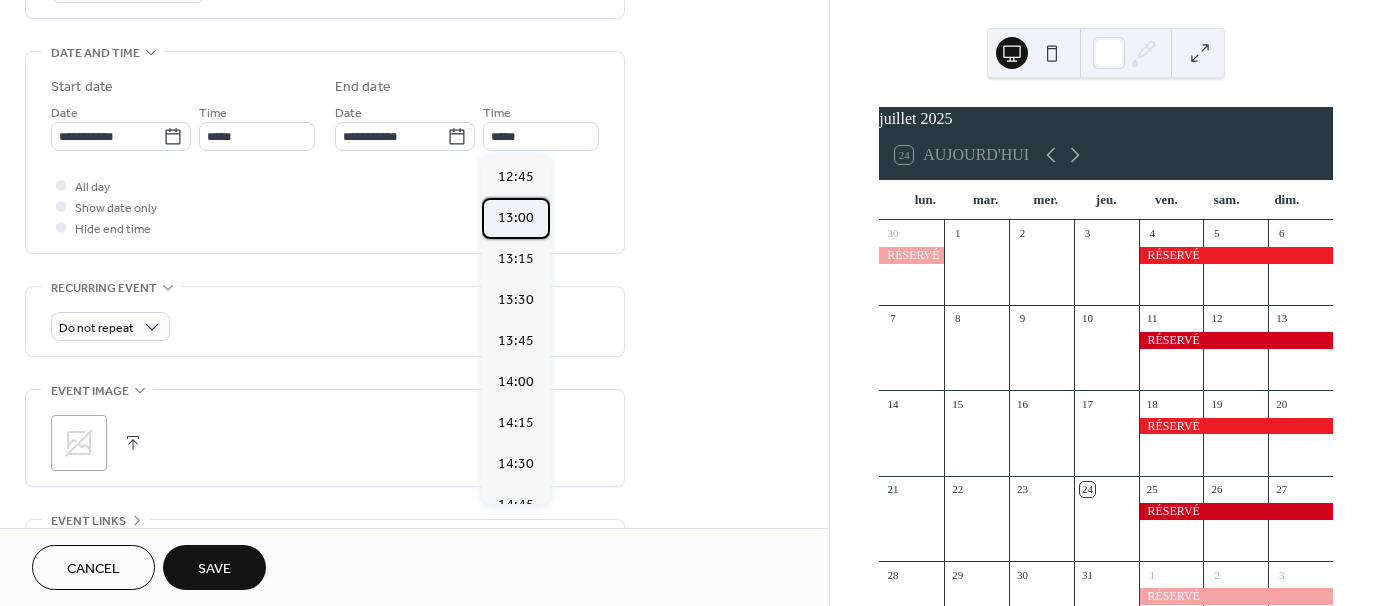 click on "13:00" at bounding box center (516, 218) 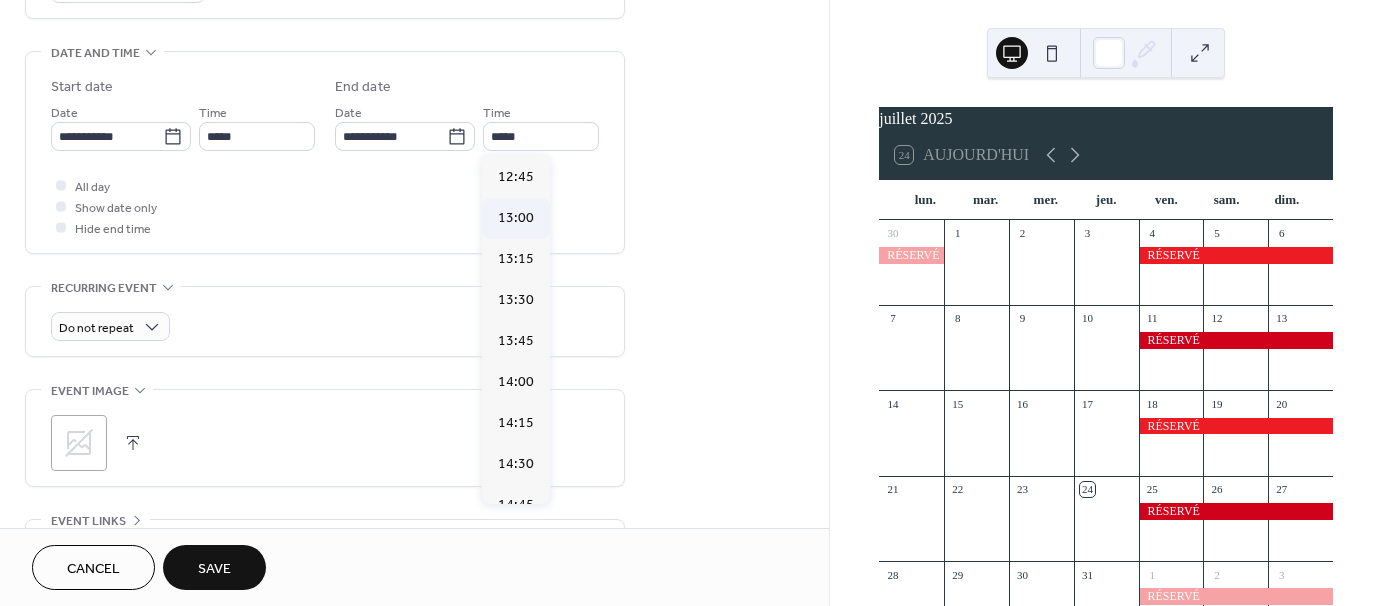 type on "*****" 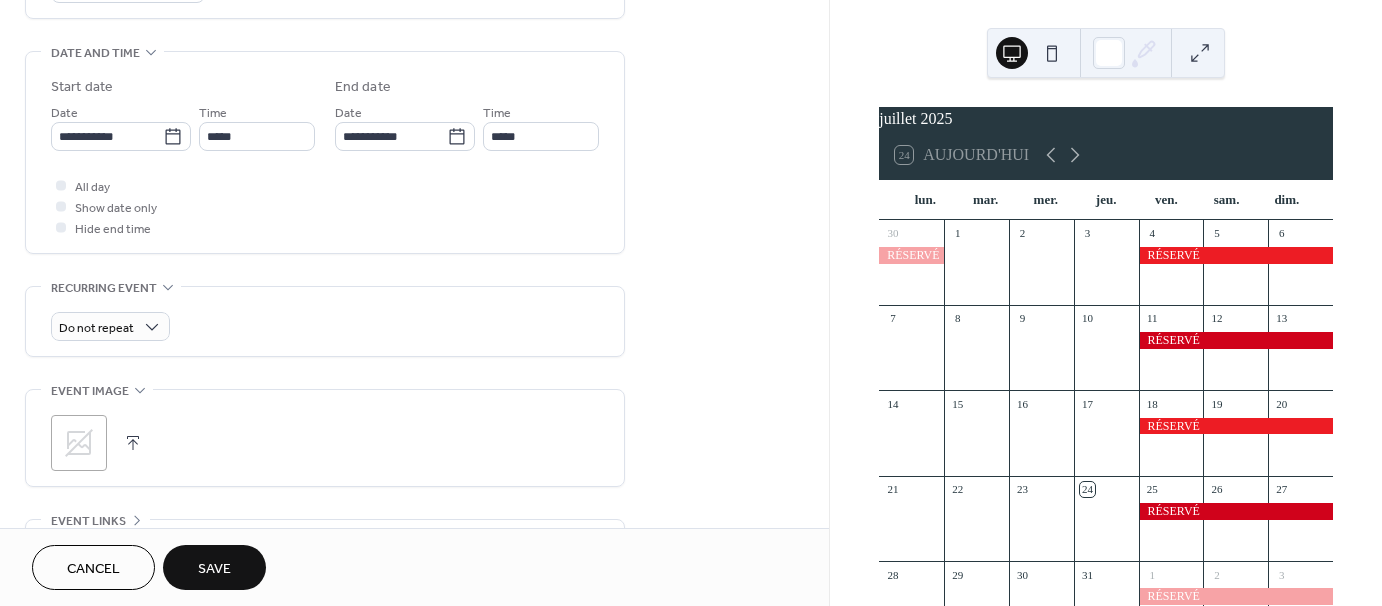 click on "**********" at bounding box center (414, 120) 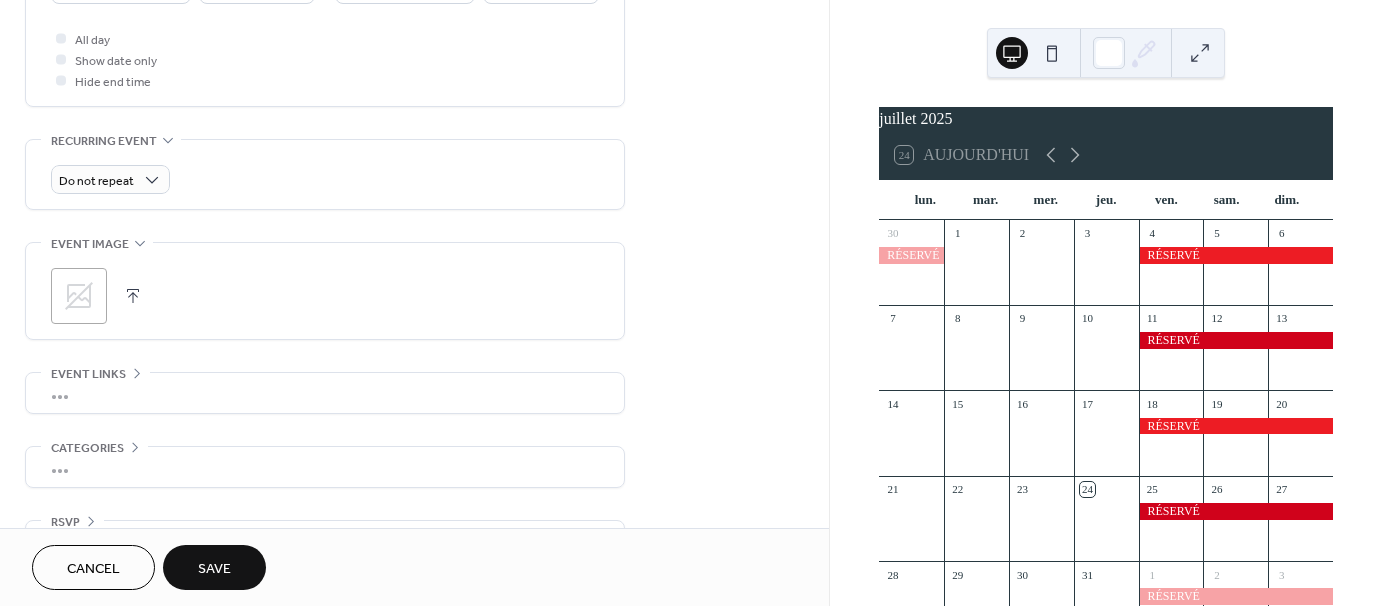 scroll, scrollTop: 798, scrollLeft: 0, axis: vertical 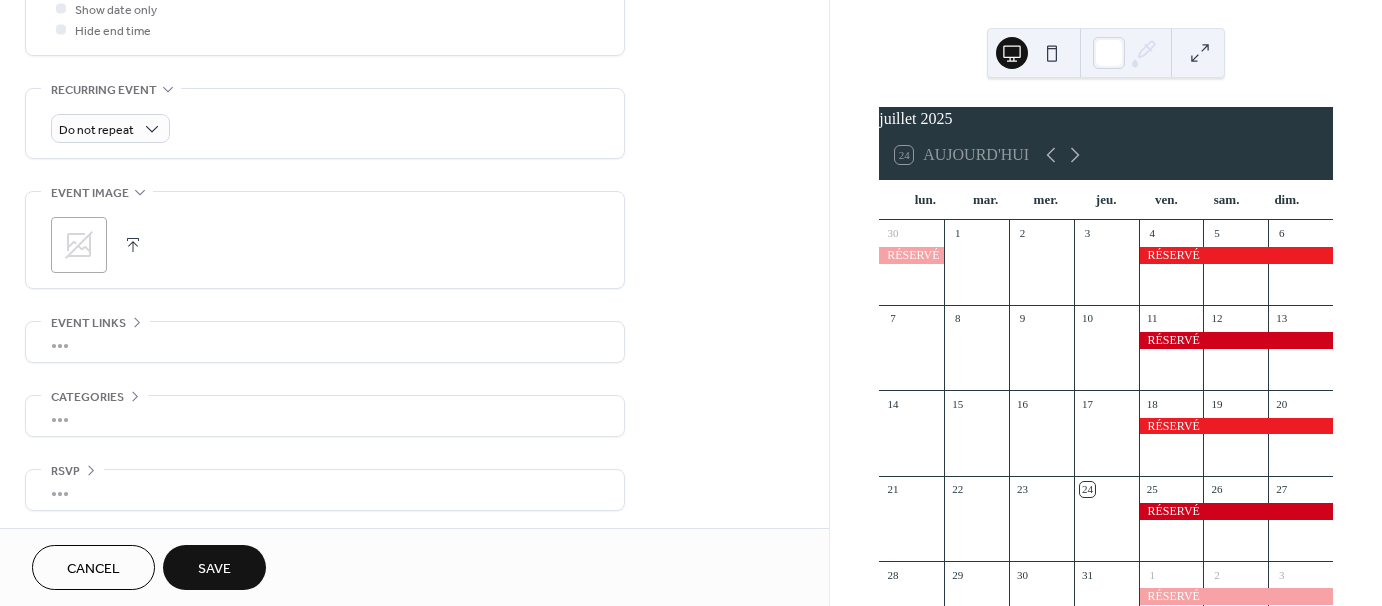 click on "Save" at bounding box center [214, 567] 